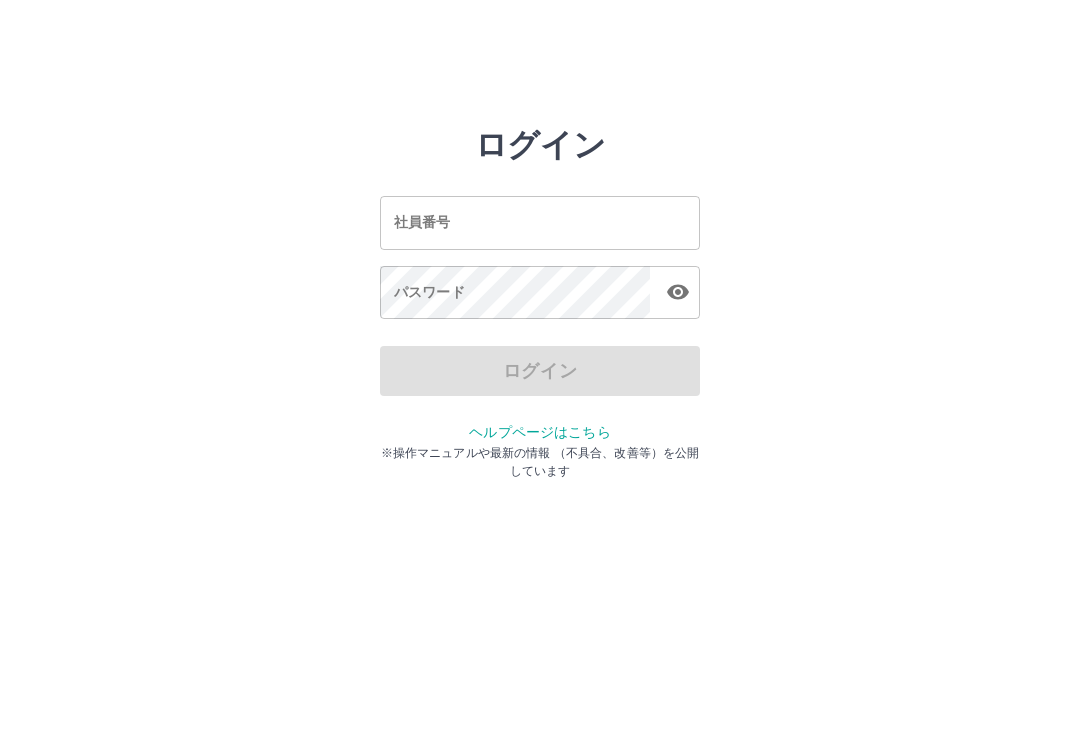 scroll, scrollTop: 0, scrollLeft: 0, axis: both 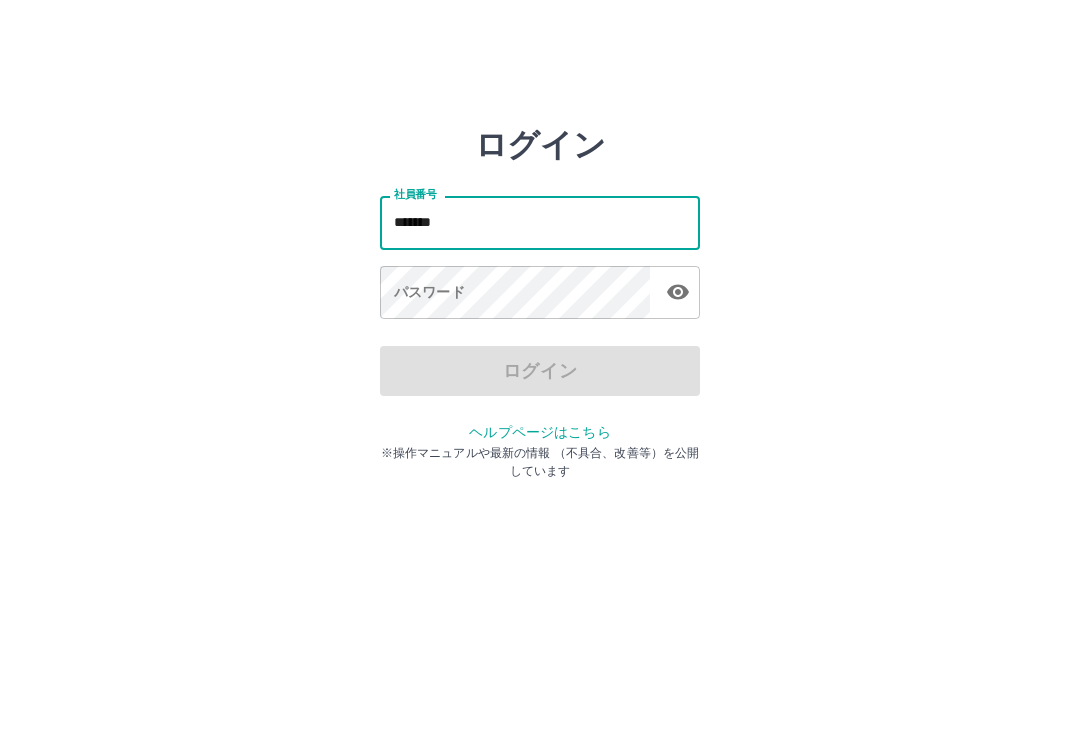 type on "*******" 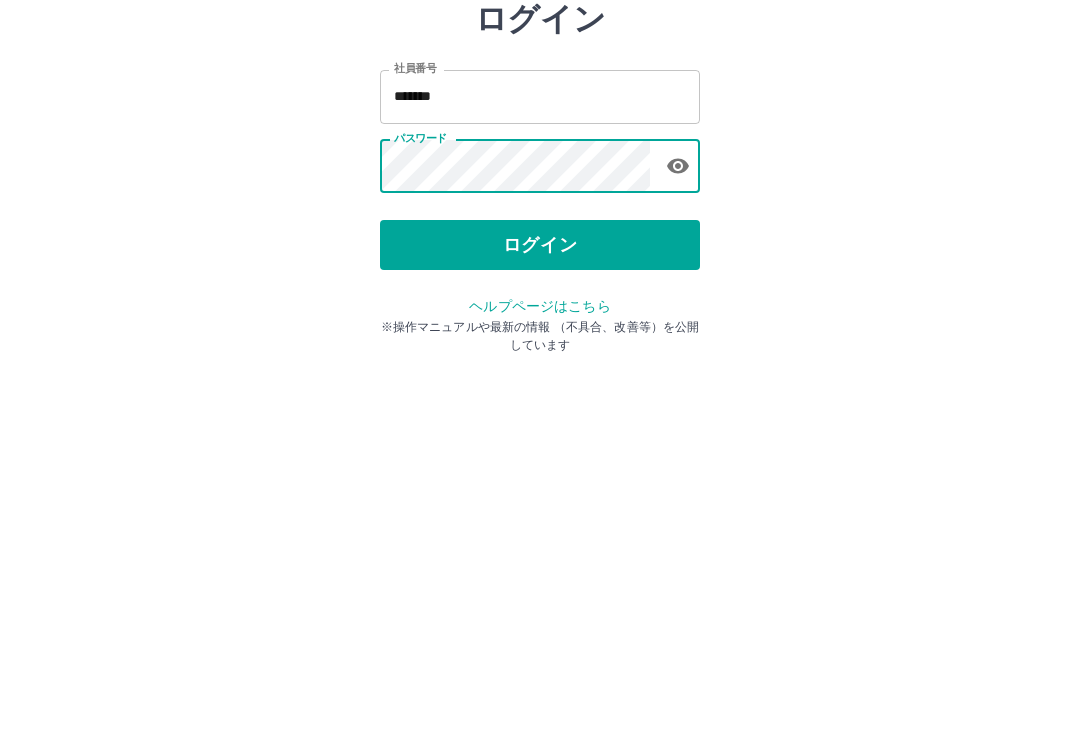 click on "ログイン" at bounding box center (540, 371) 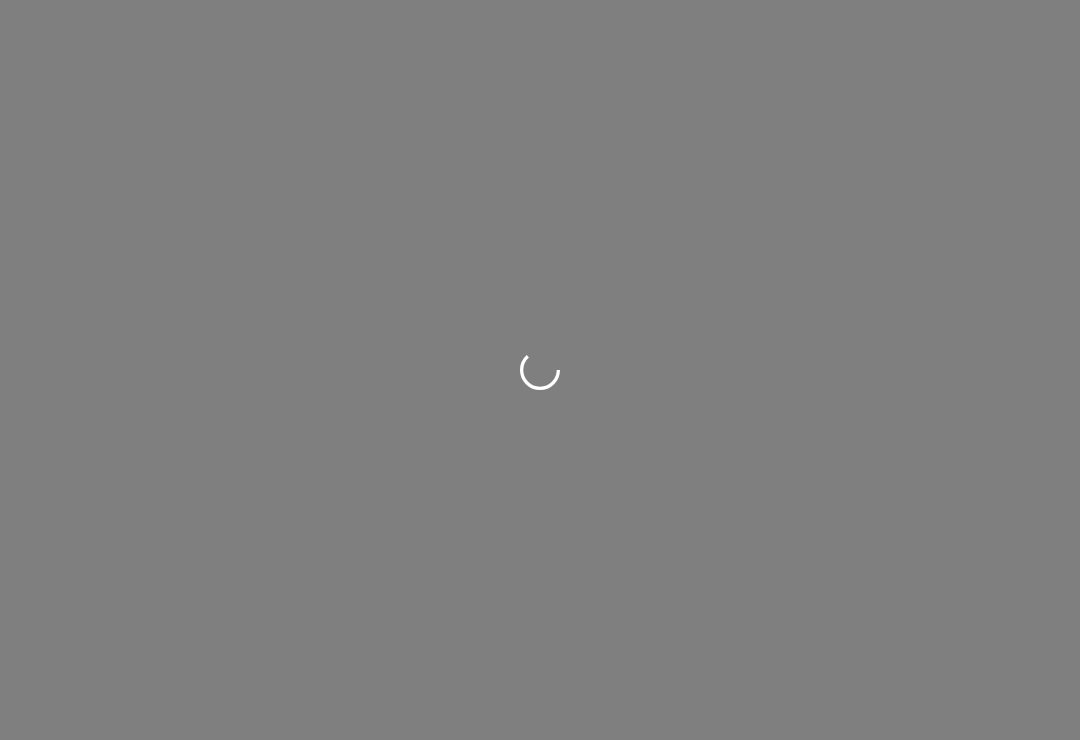 scroll, scrollTop: 0, scrollLeft: 0, axis: both 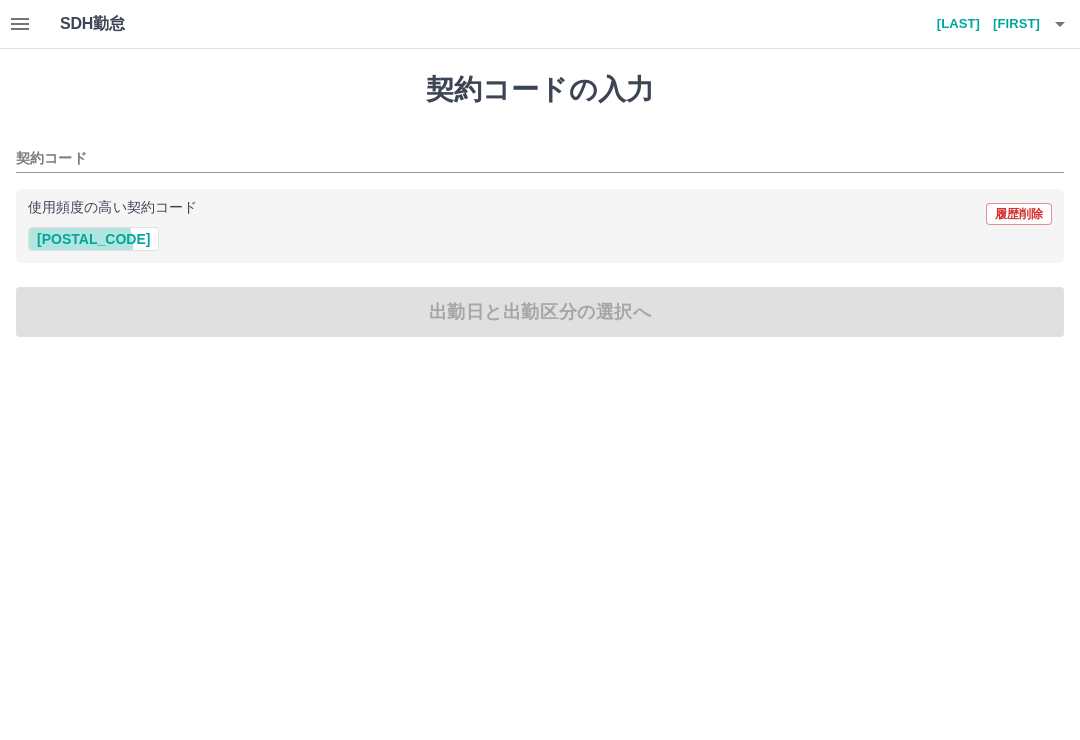 click on "41151005" at bounding box center (93, 239) 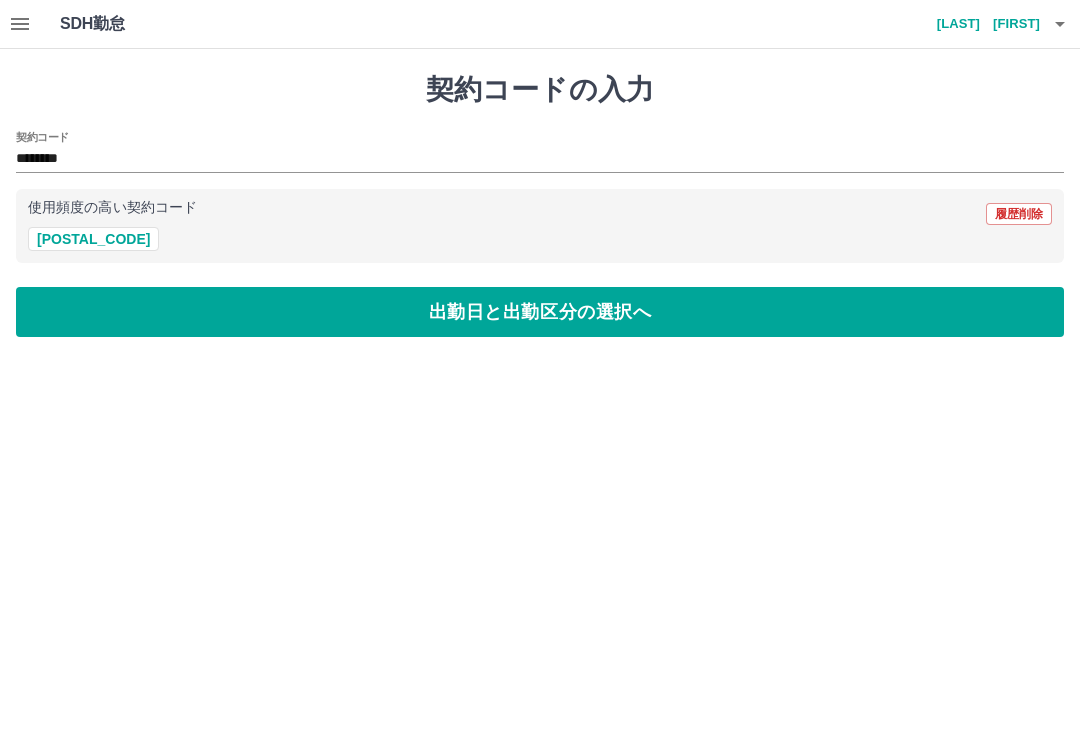 click on "出勤日と出勤区分の選択へ" at bounding box center [540, 312] 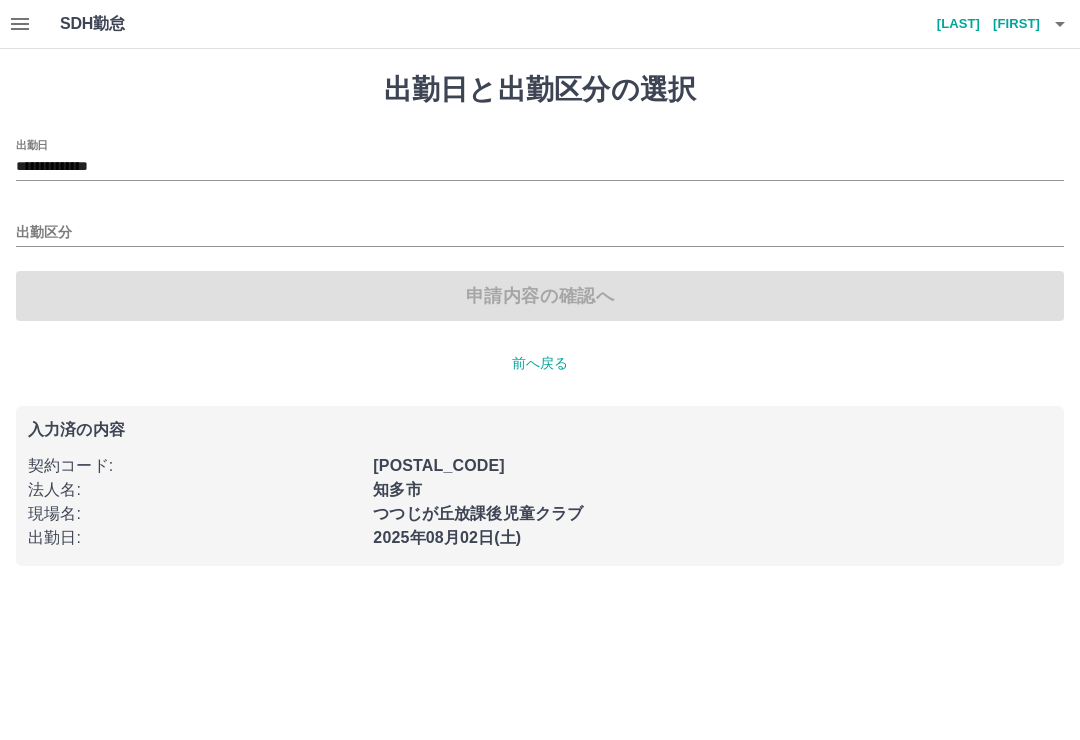 click on "申請内容の確認へ" at bounding box center (540, 296) 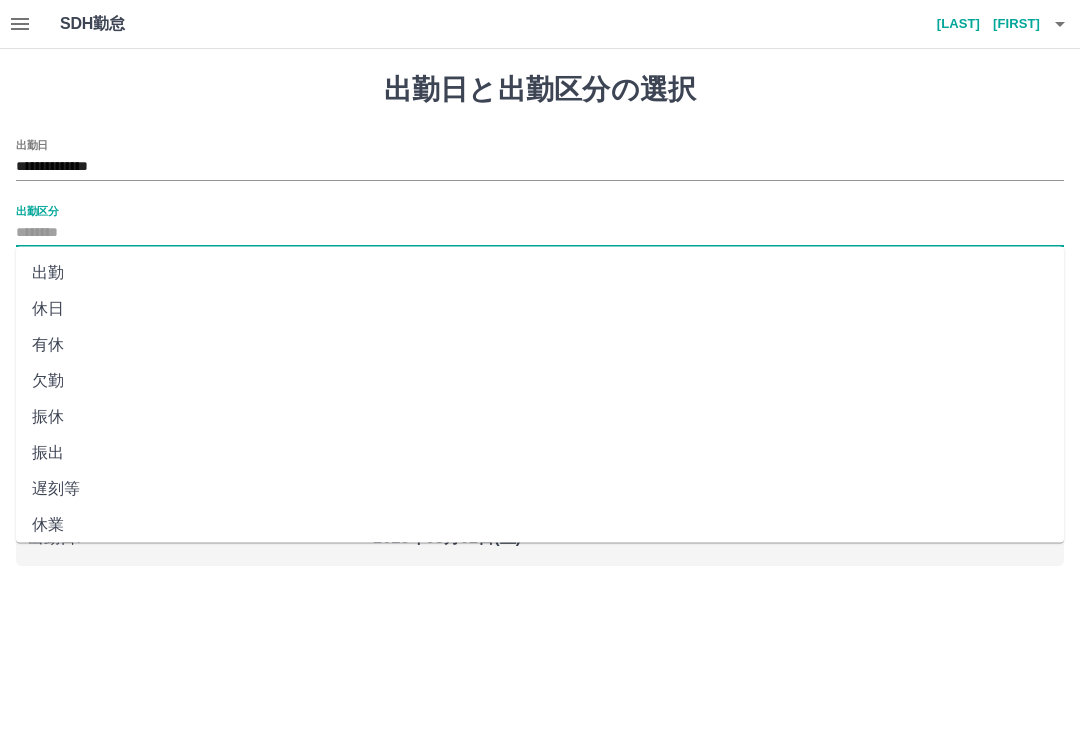 click on "出勤" at bounding box center (540, 273) 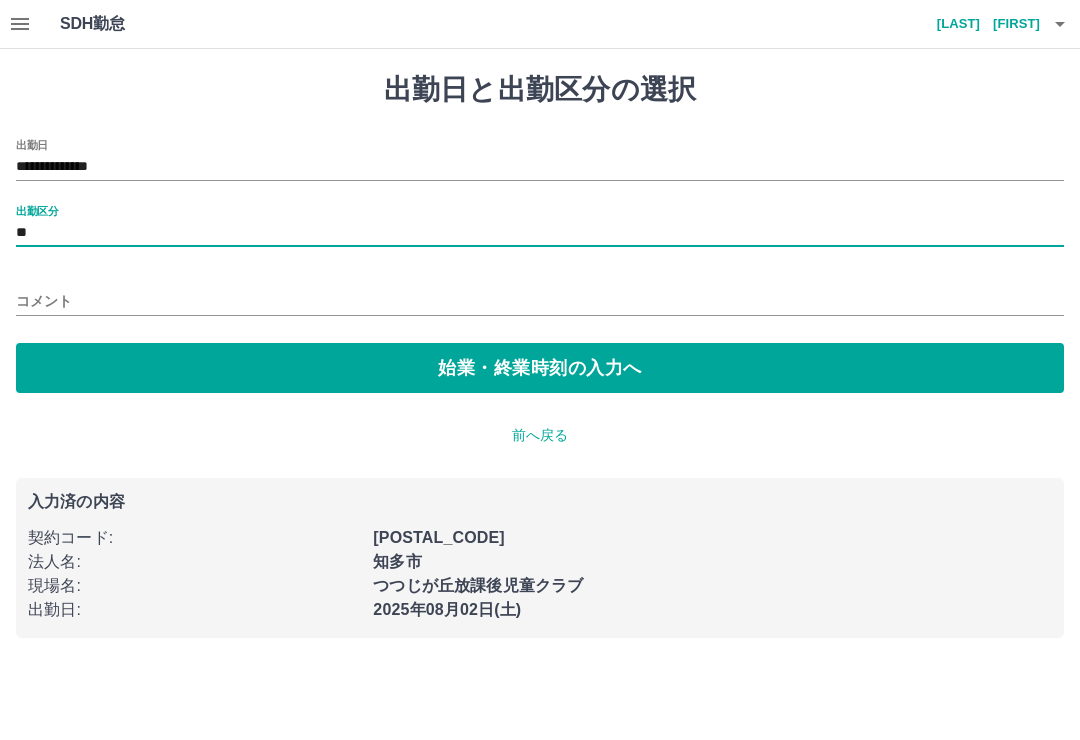 click on "始業・終業時刻の入力へ" at bounding box center [540, 368] 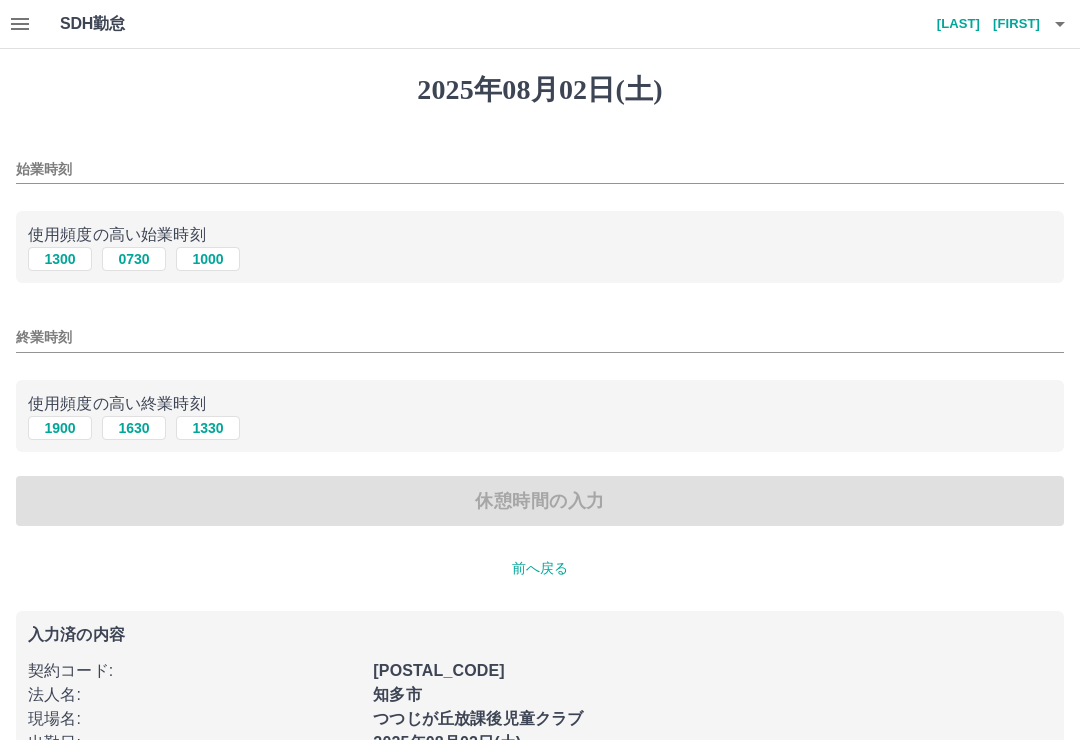 click on "1300" at bounding box center [60, 259] 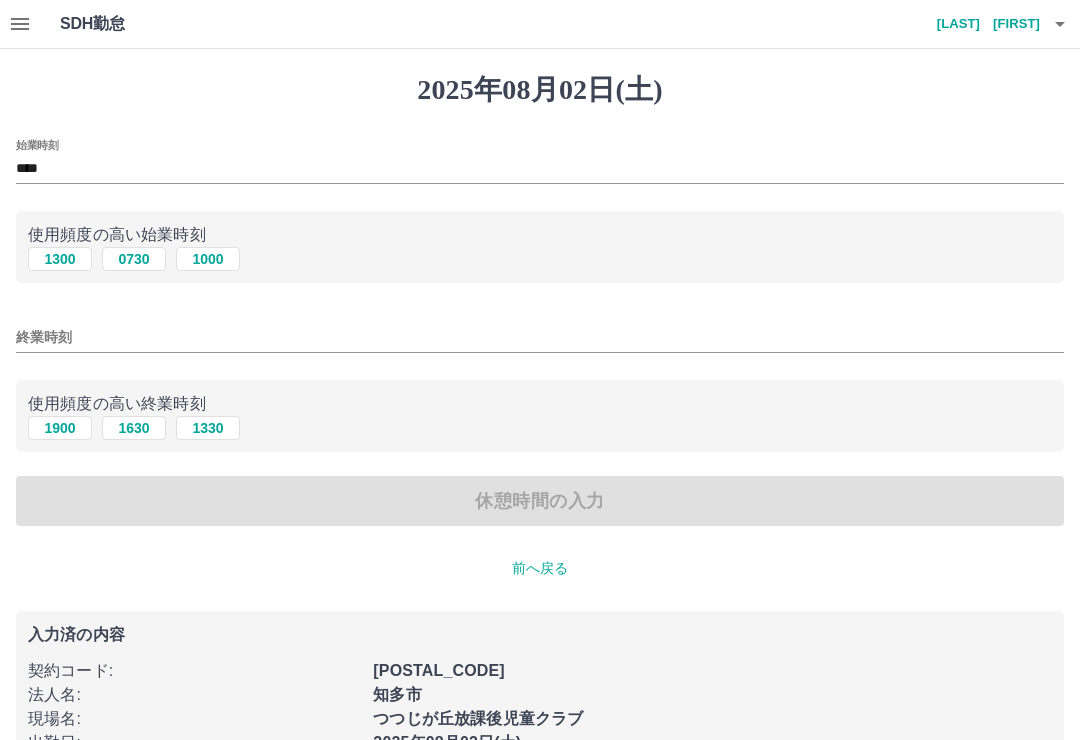 click on "1900" at bounding box center (60, 428) 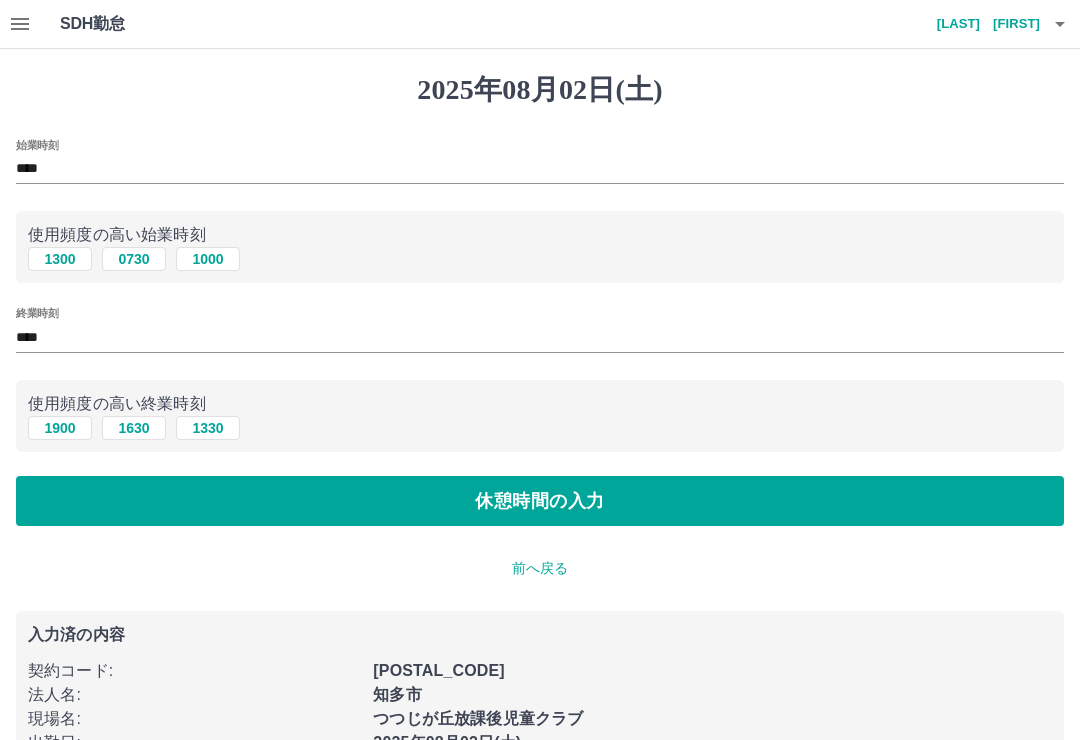 click on "休憩時間の入力" at bounding box center (540, 501) 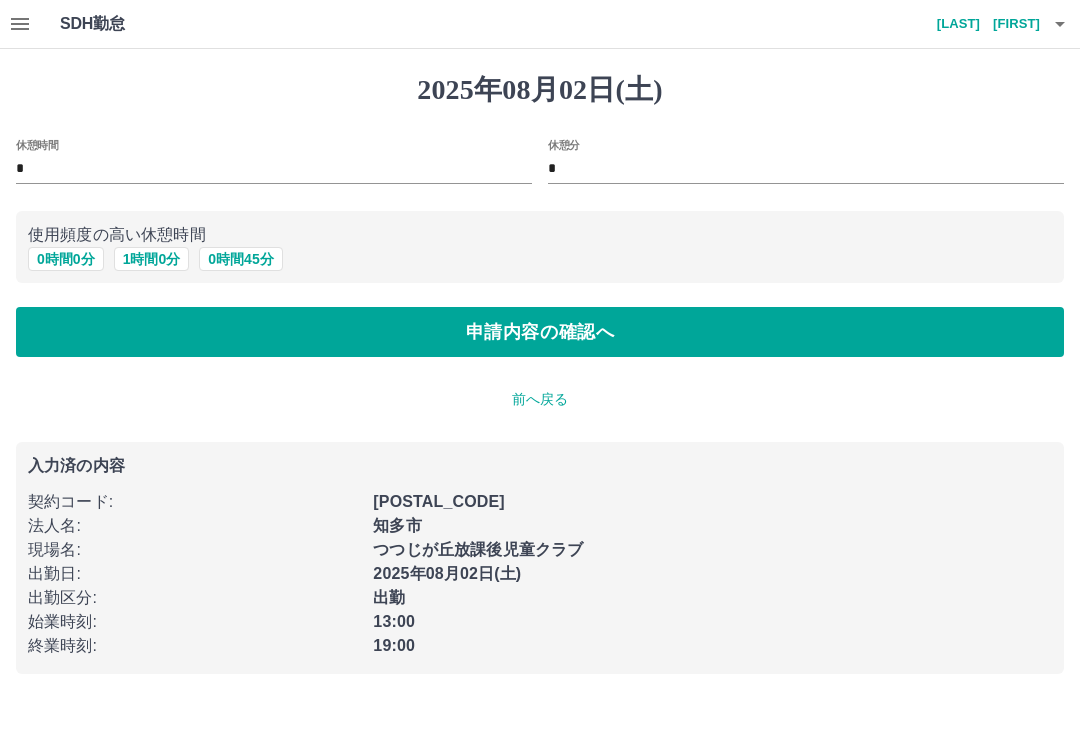 click on "申請内容の確認へ" at bounding box center (540, 332) 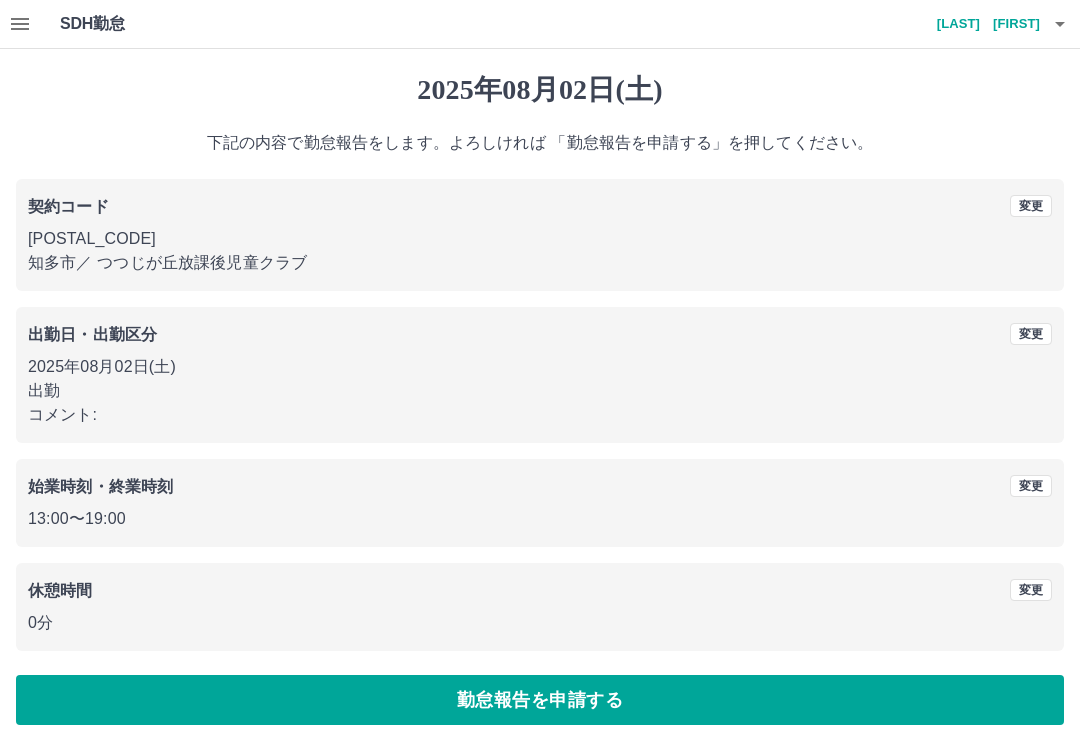 click on "勤怠報告を申請する" at bounding box center (540, 700) 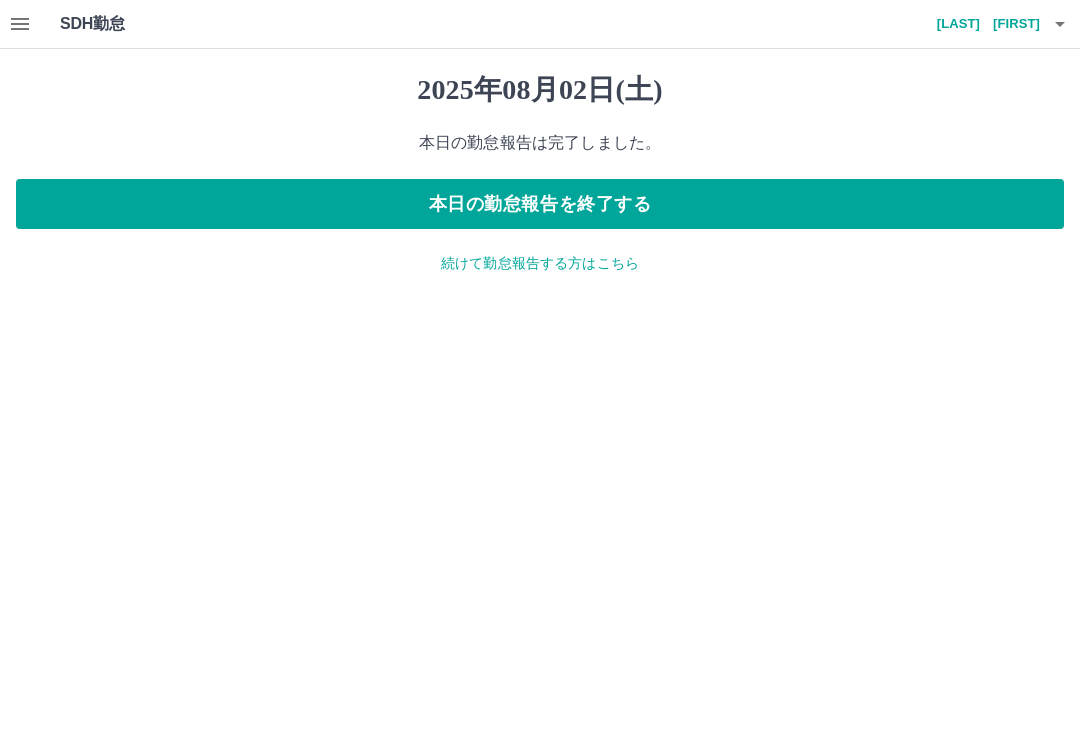 click on "本日の勤怠報告を終了する" at bounding box center (540, 204) 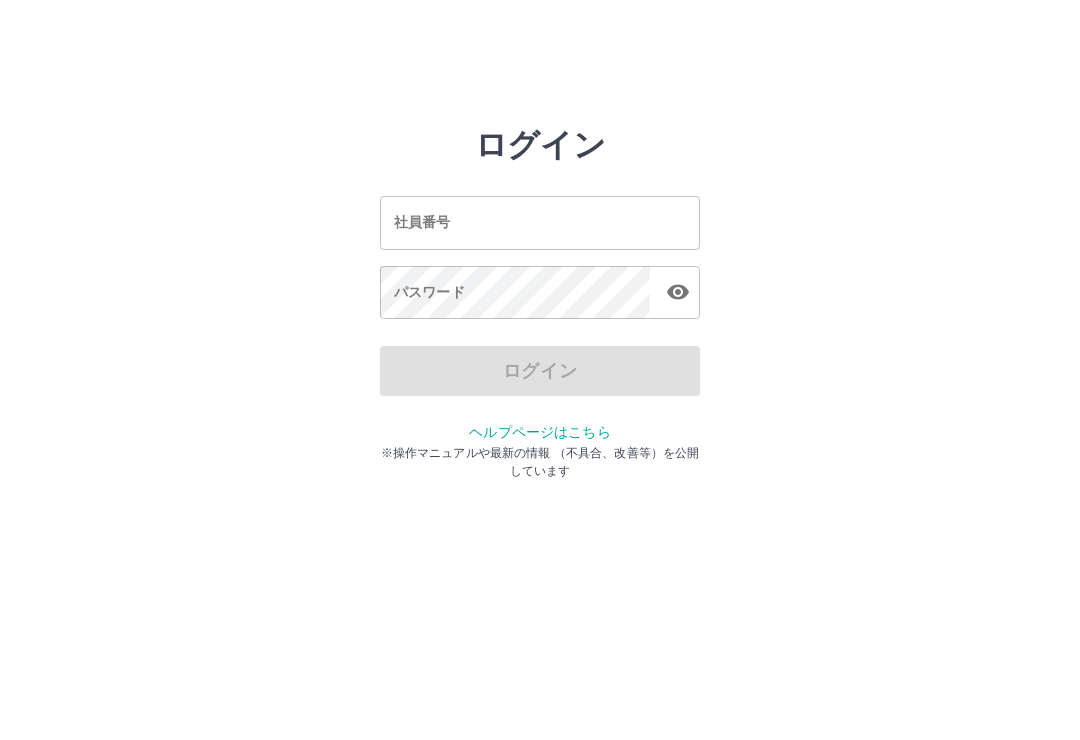 scroll, scrollTop: 0, scrollLeft: 0, axis: both 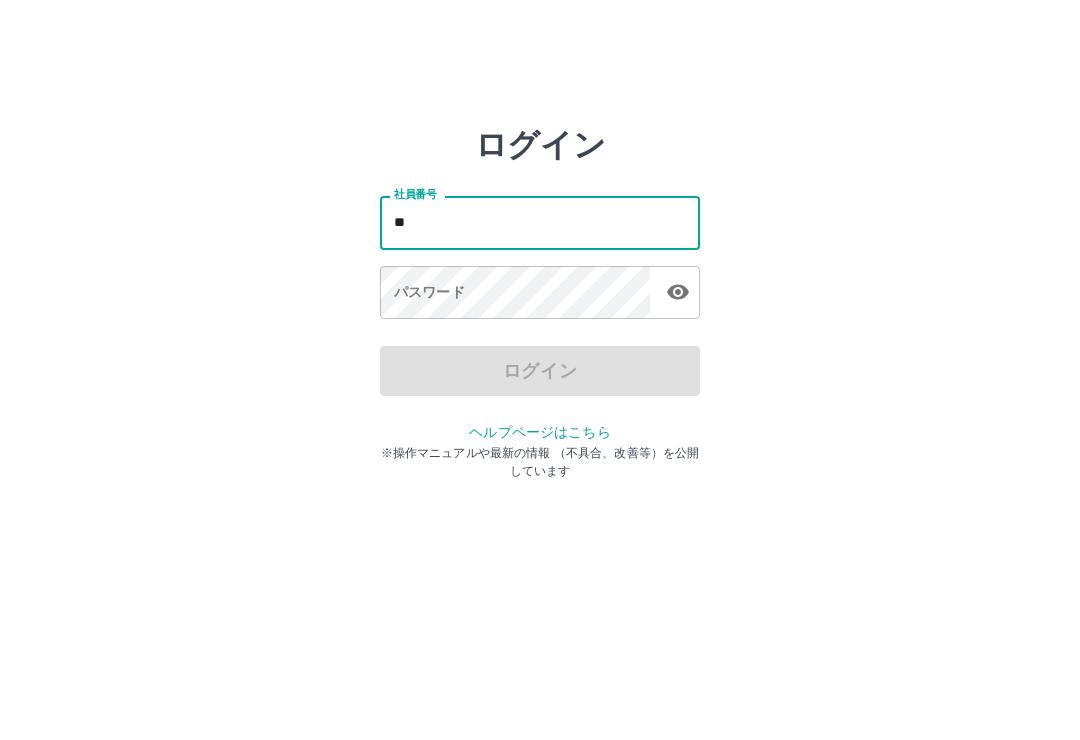 type on "*" 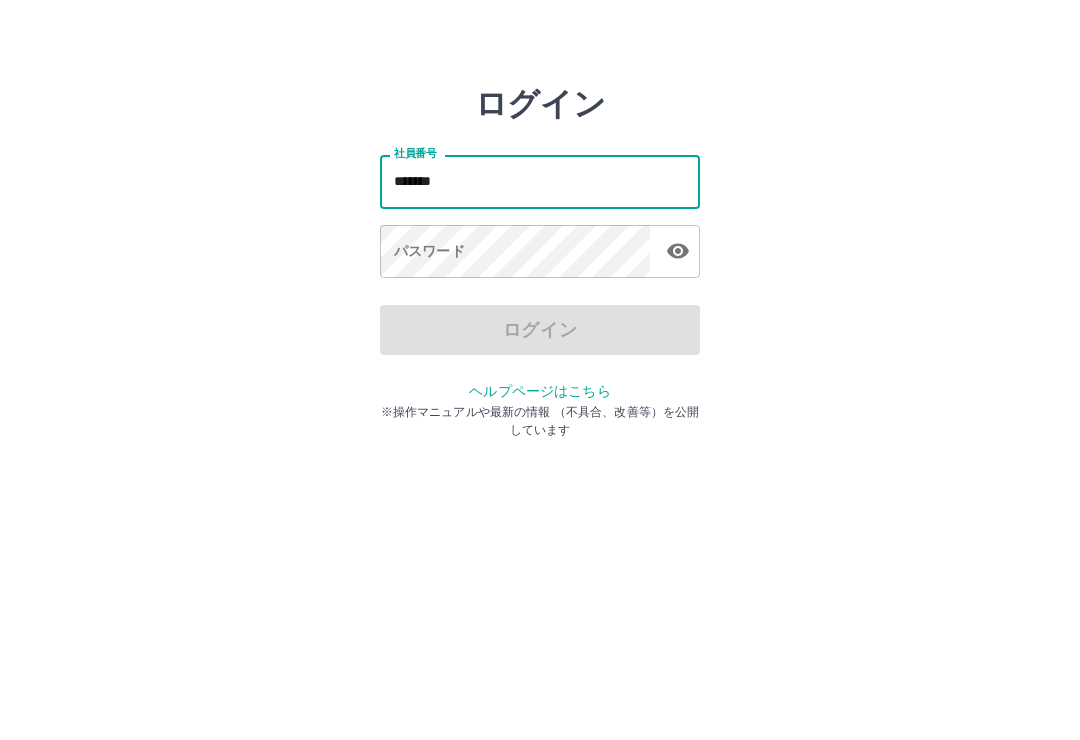 type on "*******" 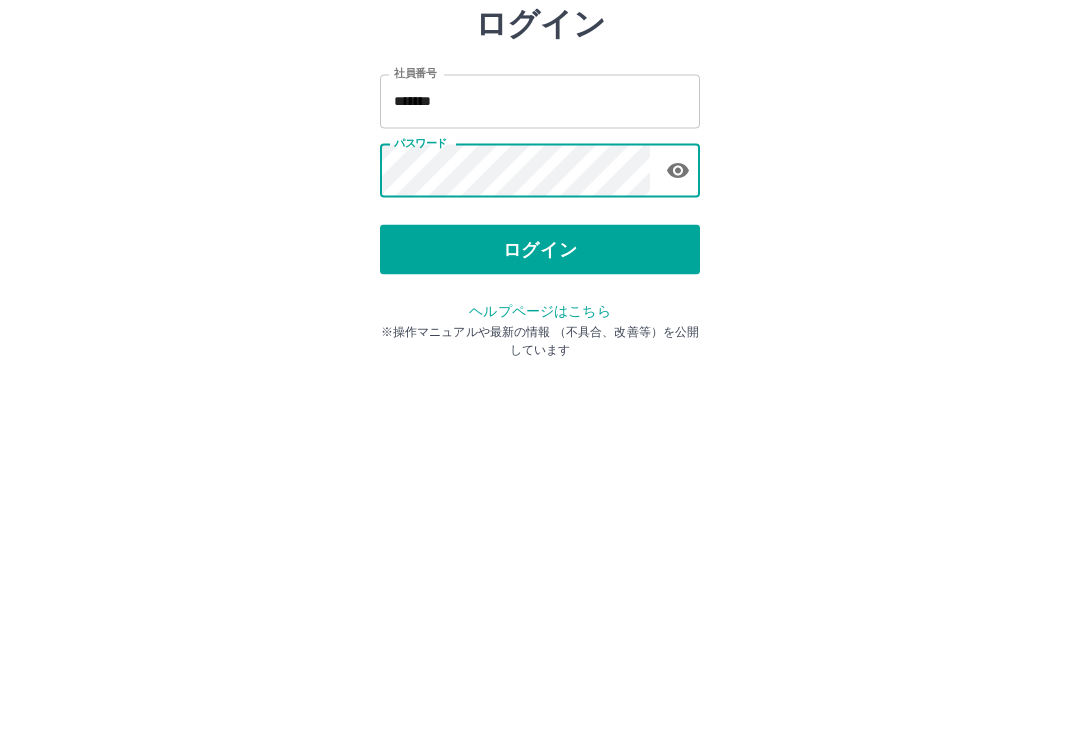 click on "ログイン" at bounding box center (540, 371) 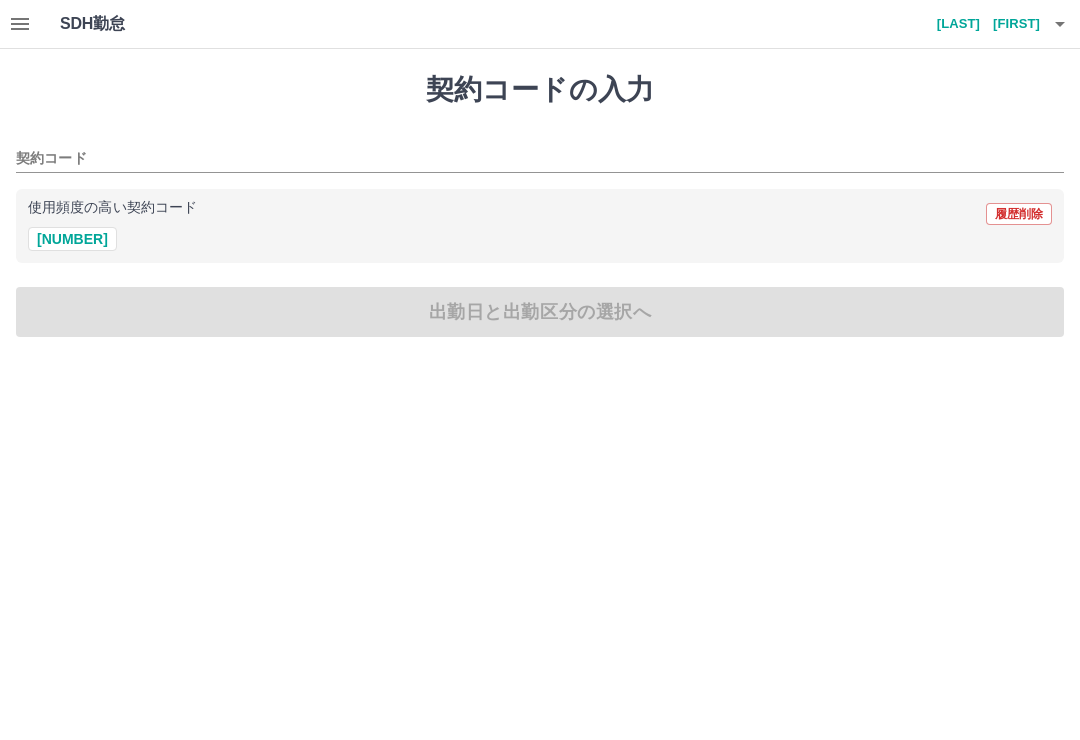 scroll, scrollTop: 0, scrollLeft: 0, axis: both 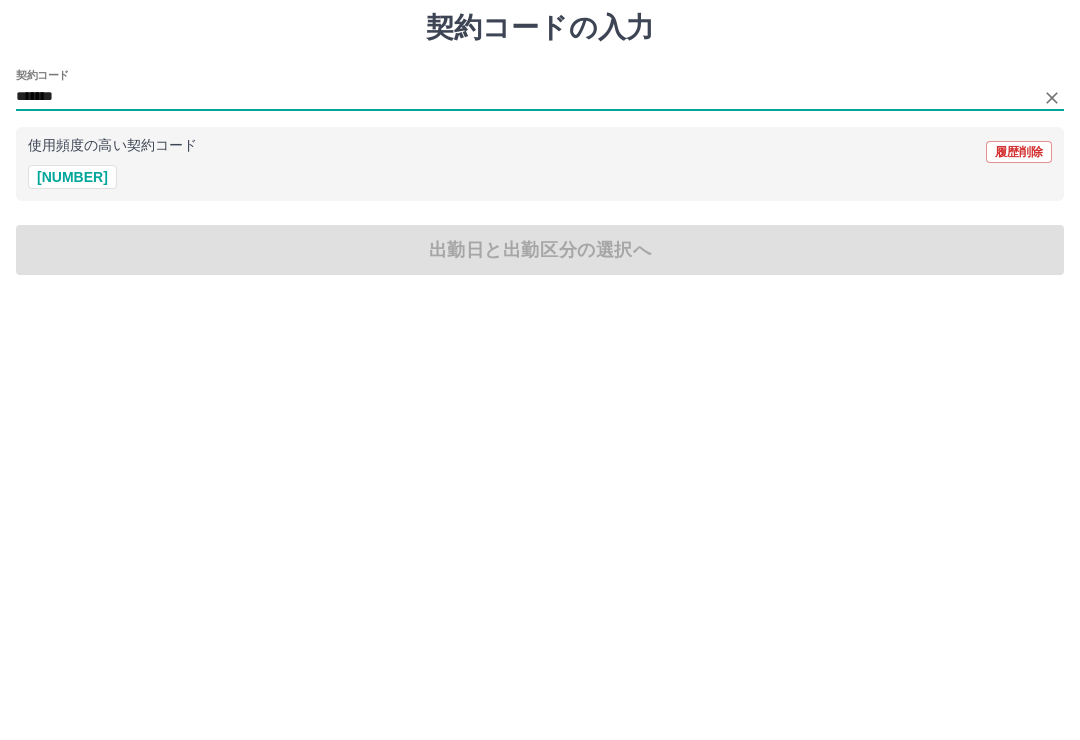 type on "*******" 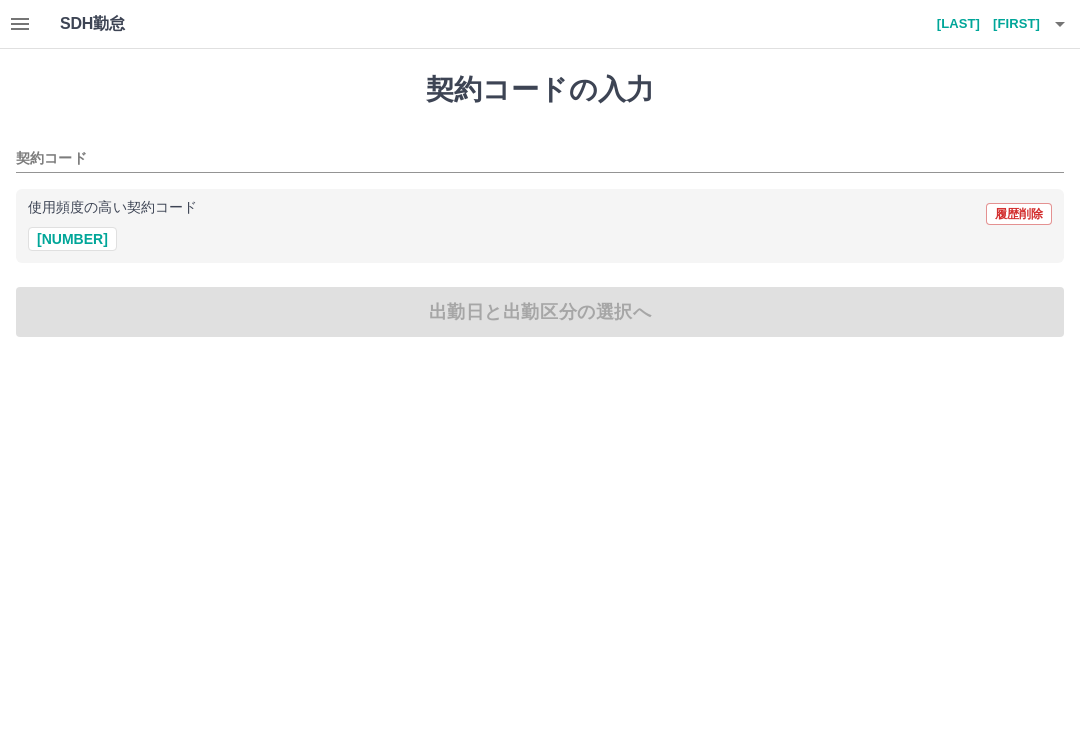 click on "契約コードの入力 契約コード 使用頻度の高い契約コード 履歴削除 41151005 出勤日と出勤区分の選択へ" at bounding box center (540, 205) 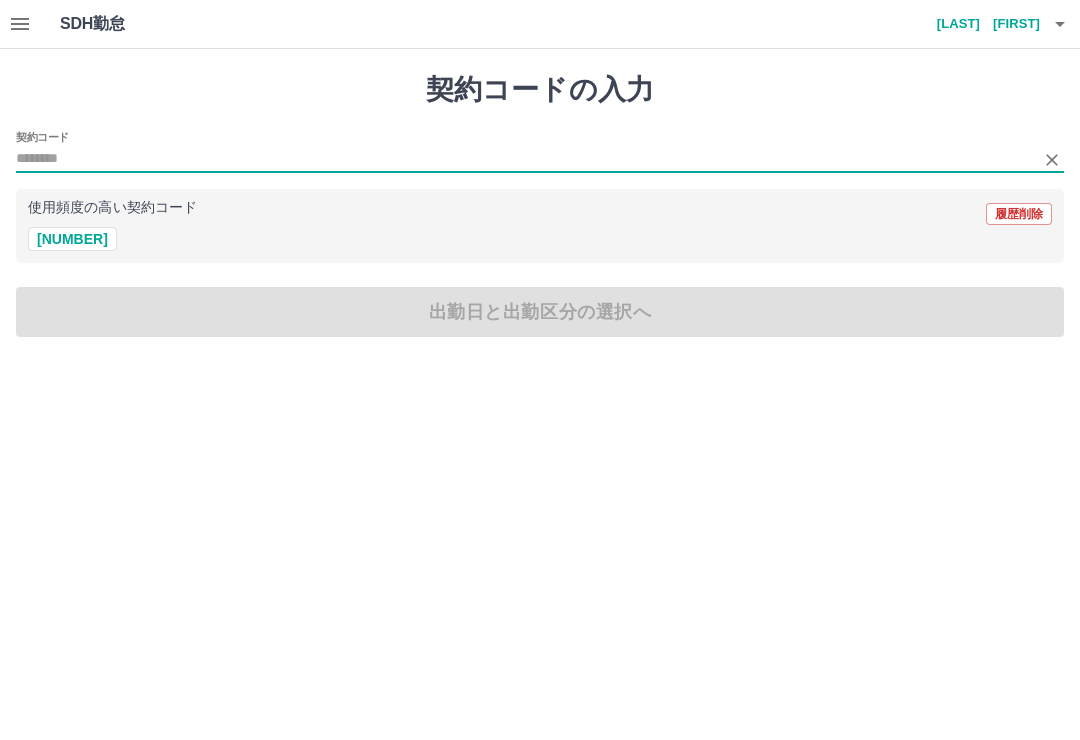 type on "*" 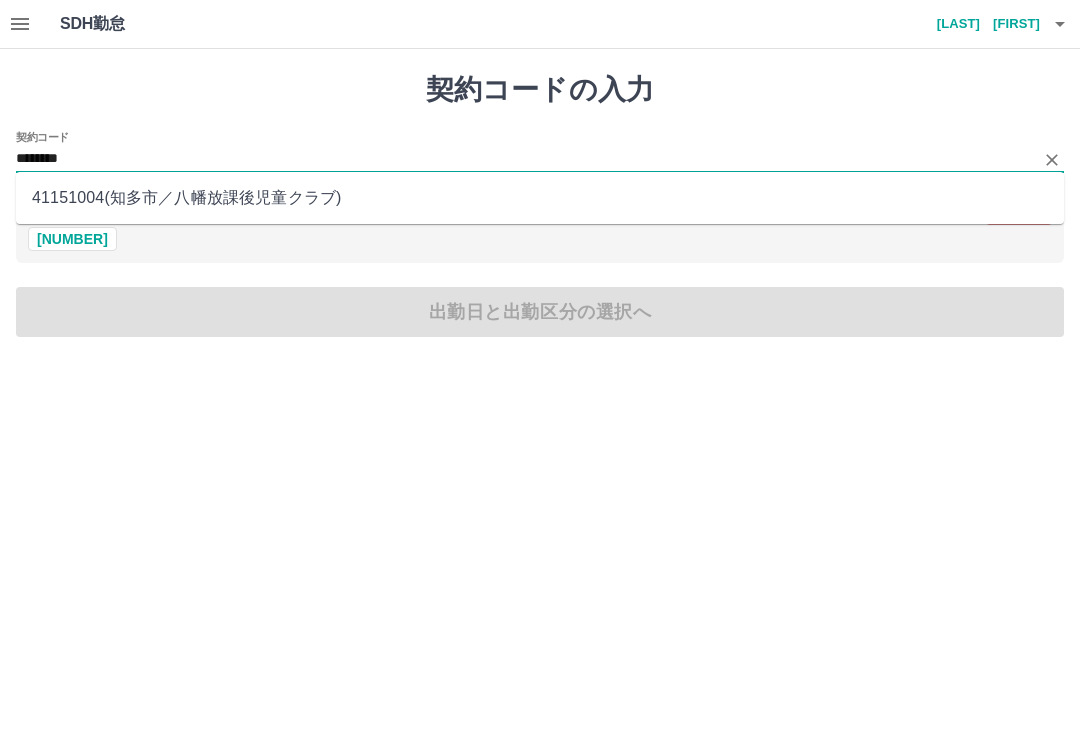click on "41151004  ( 知多市 ／ 八幡放課後児童クラブ )" at bounding box center [540, 198] 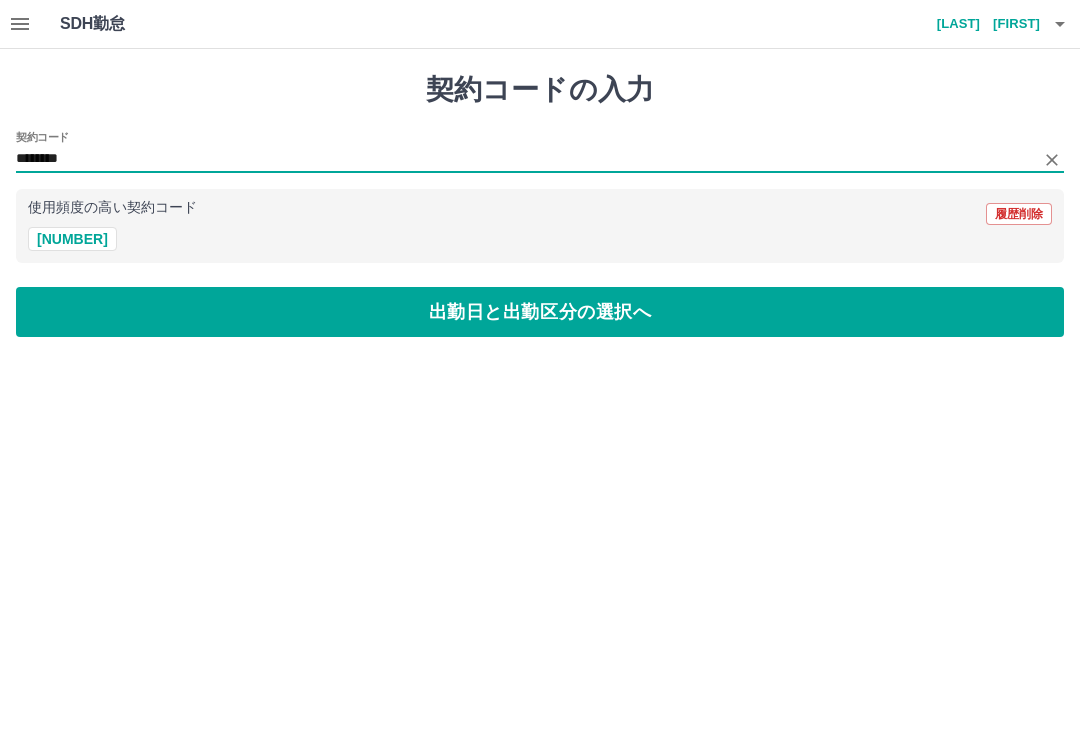 type on "********" 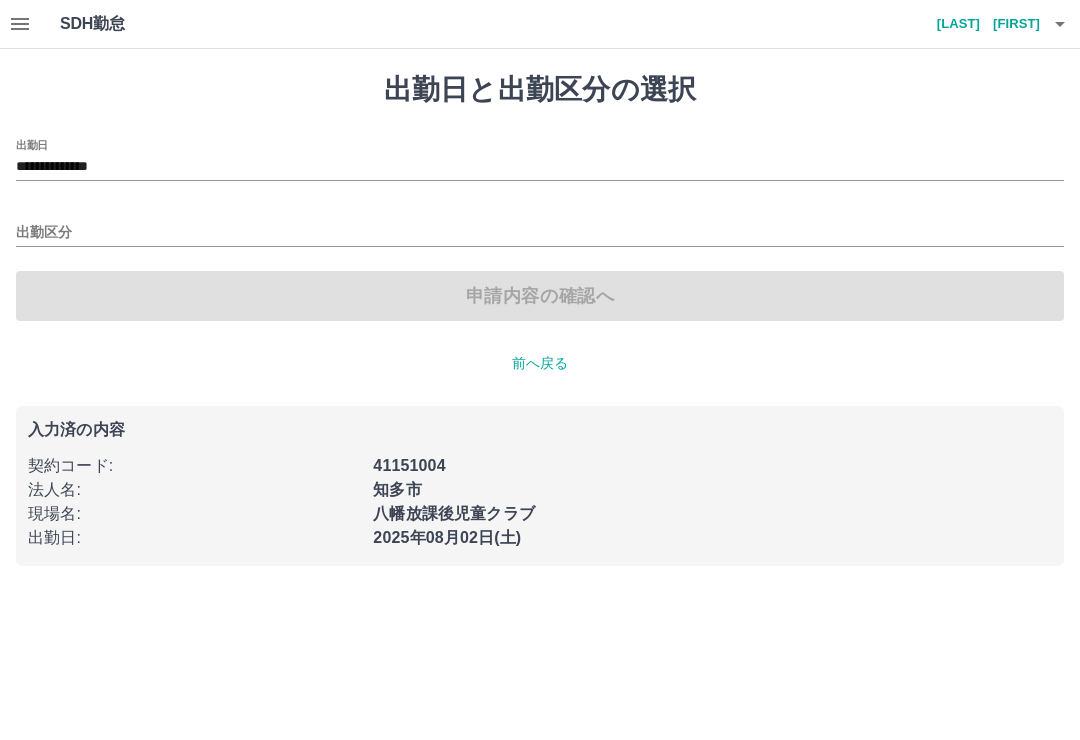 click on "出勤区分" at bounding box center (540, 233) 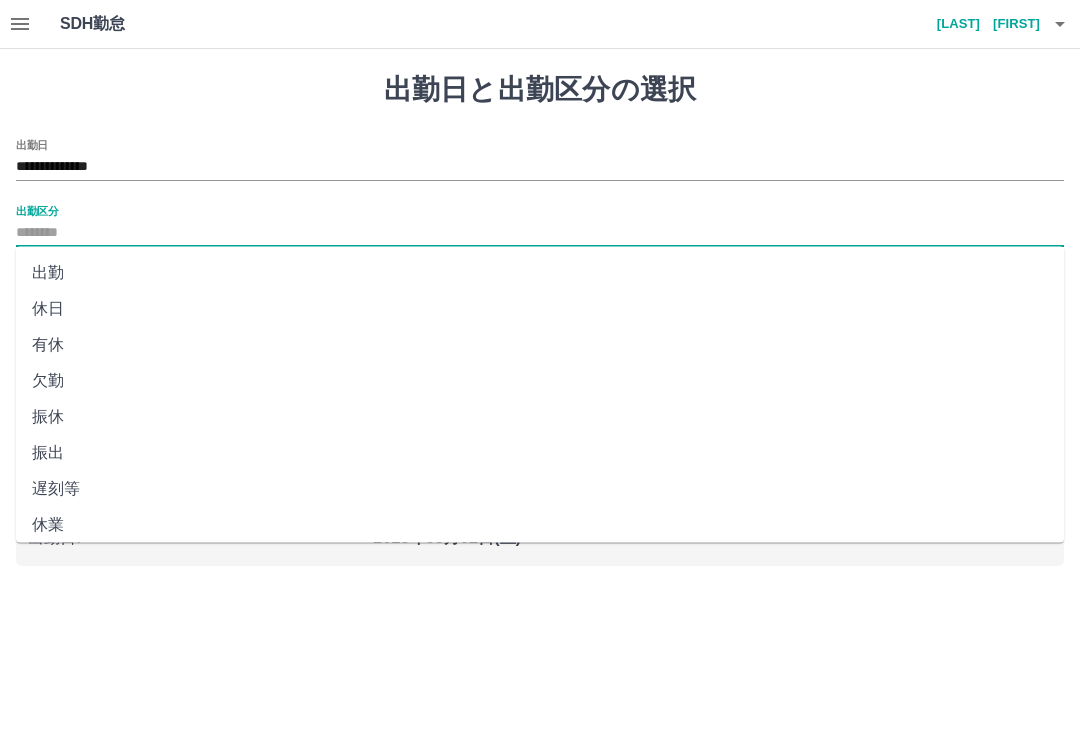 click on "出勤" at bounding box center (540, 273) 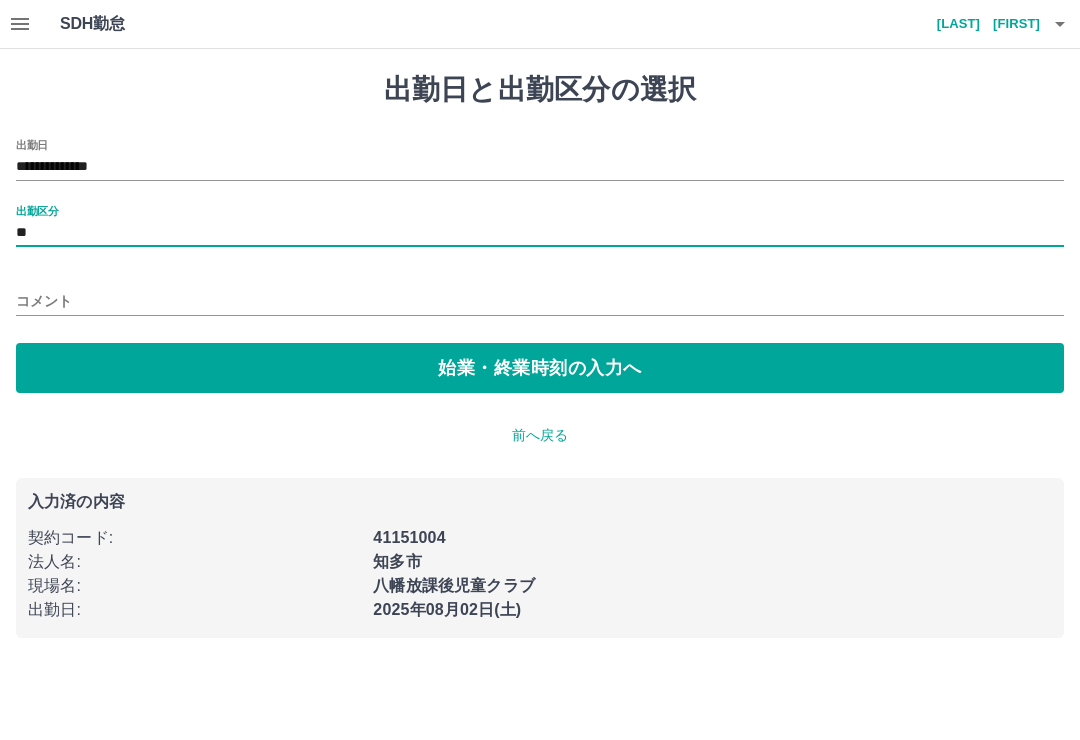 type on "**" 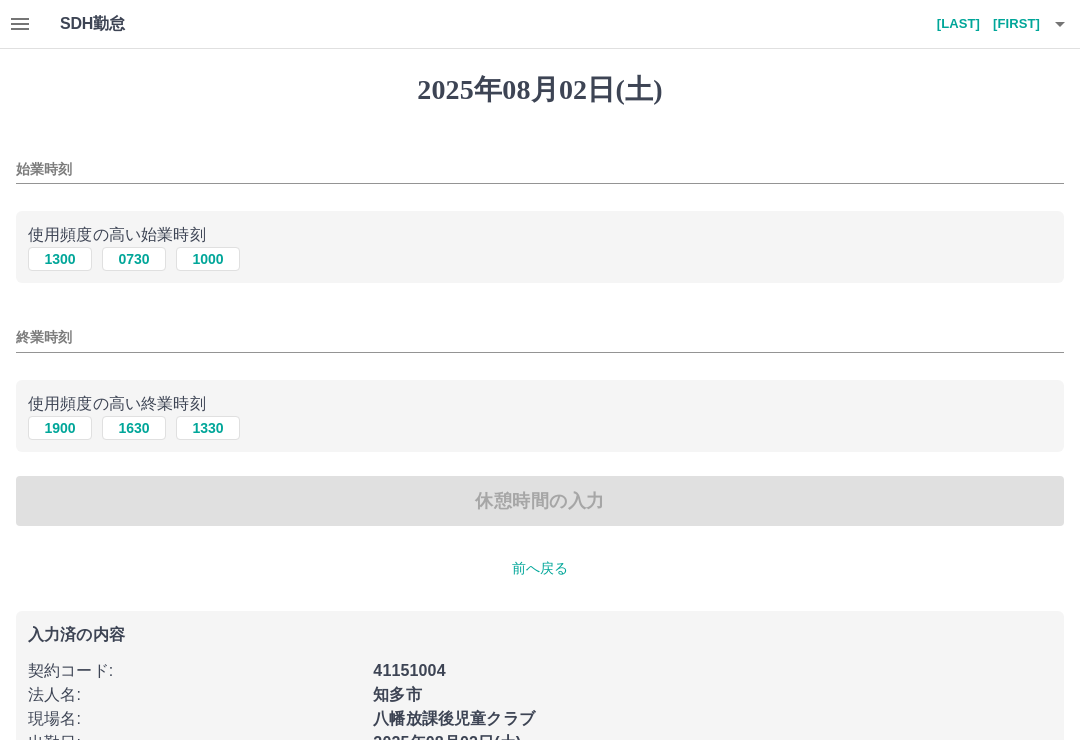 click on "1300" at bounding box center [60, 259] 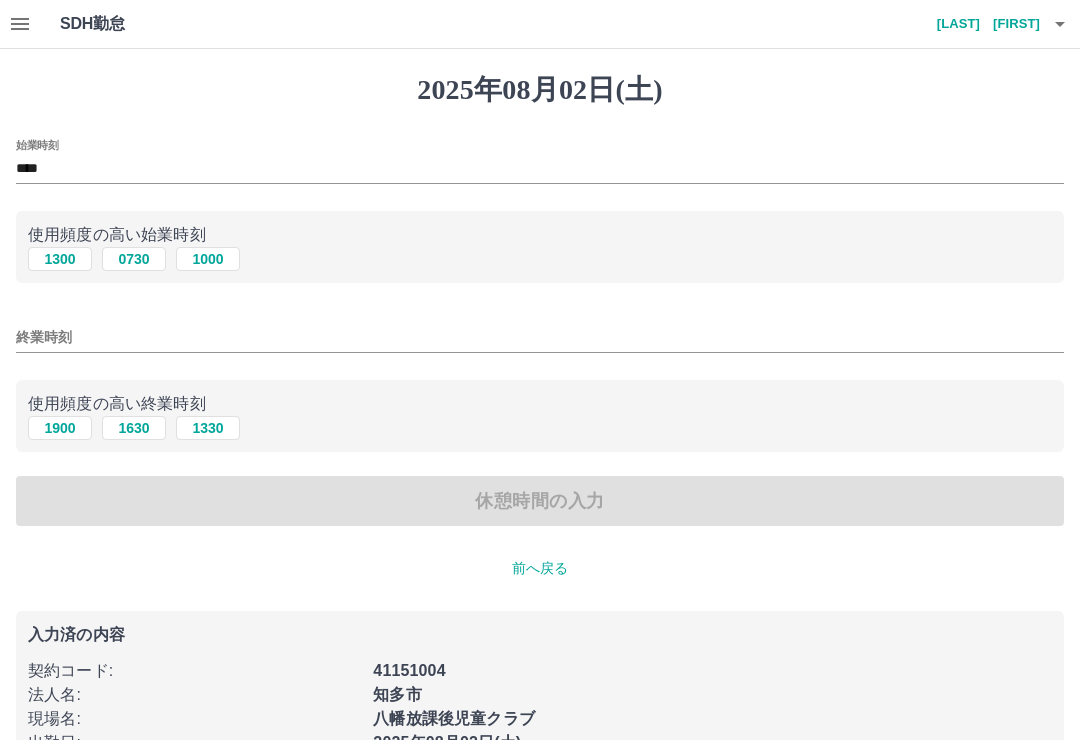 click on "1900" at bounding box center [60, 428] 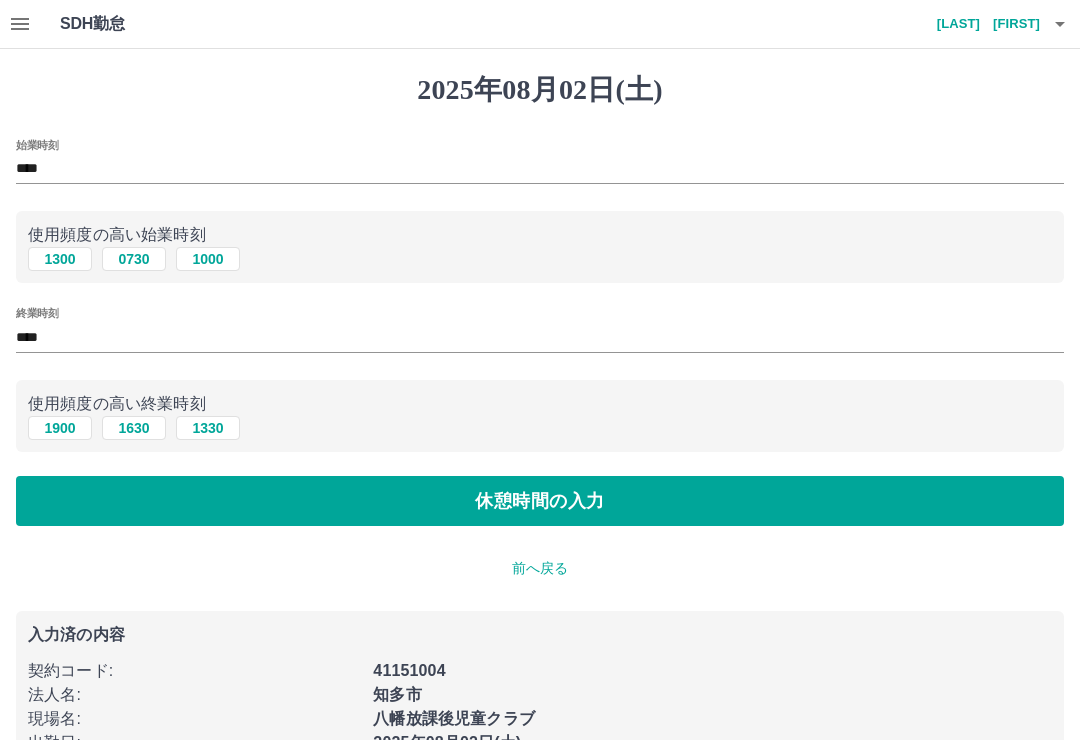 click on "休憩時間の入力" at bounding box center [540, 501] 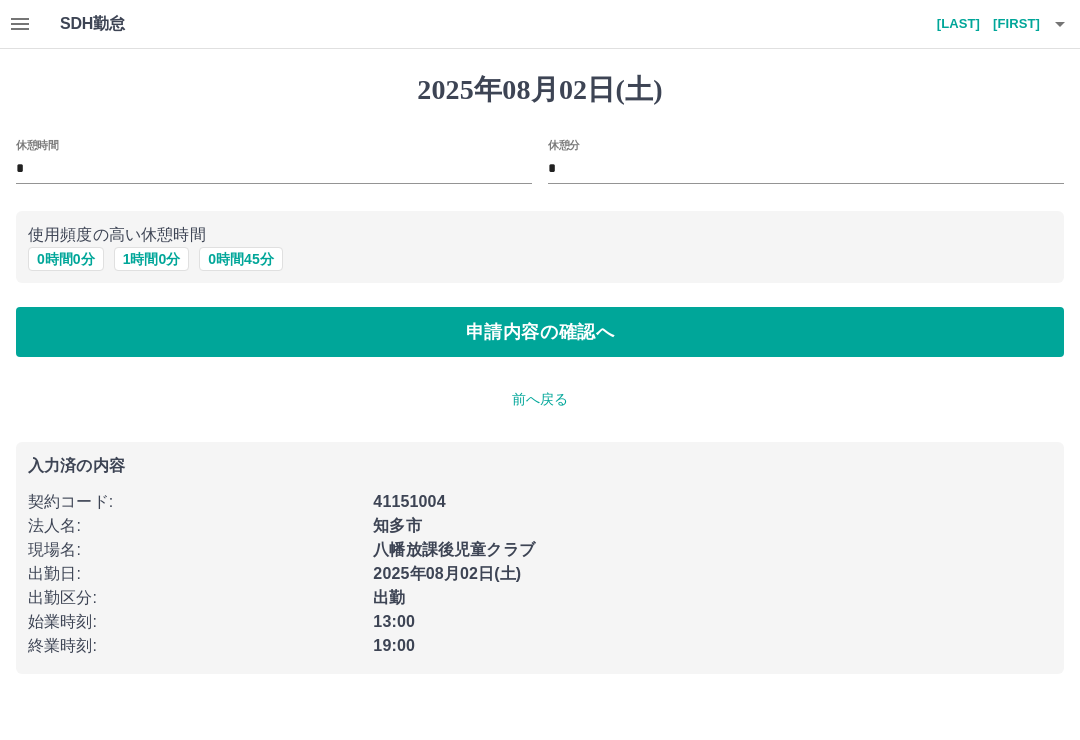 click on "申請内容の確認へ" at bounding box center [540, 332] 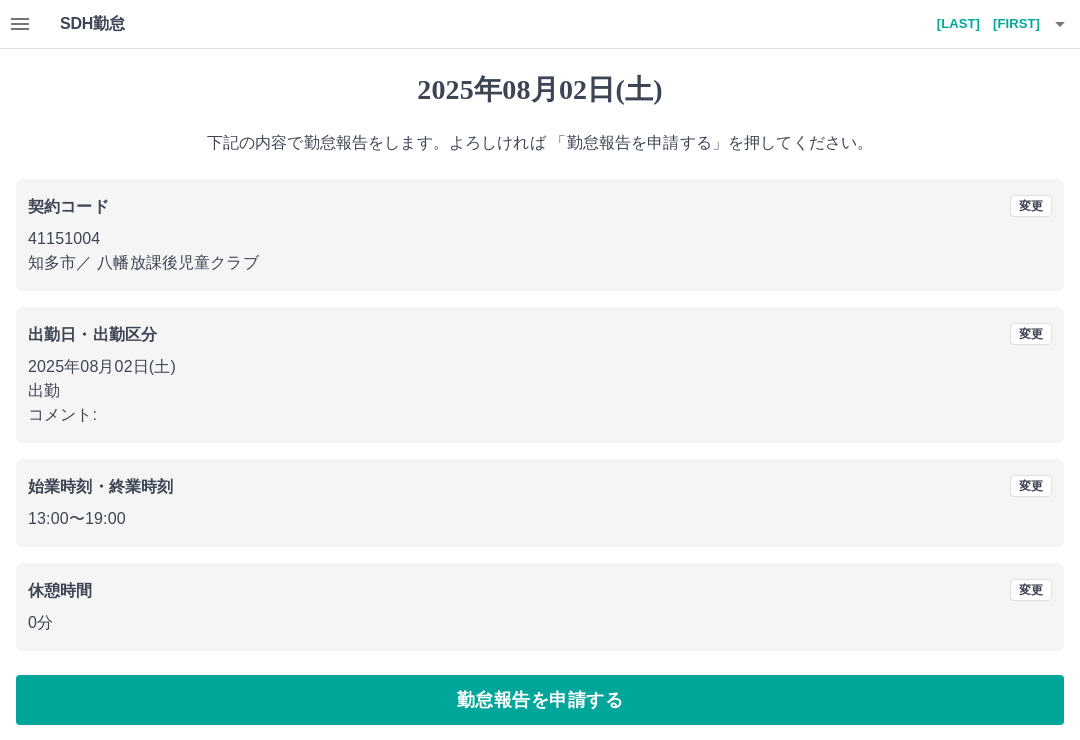 click on "勤怠報告を申請する" at bounding box center (540, 700) 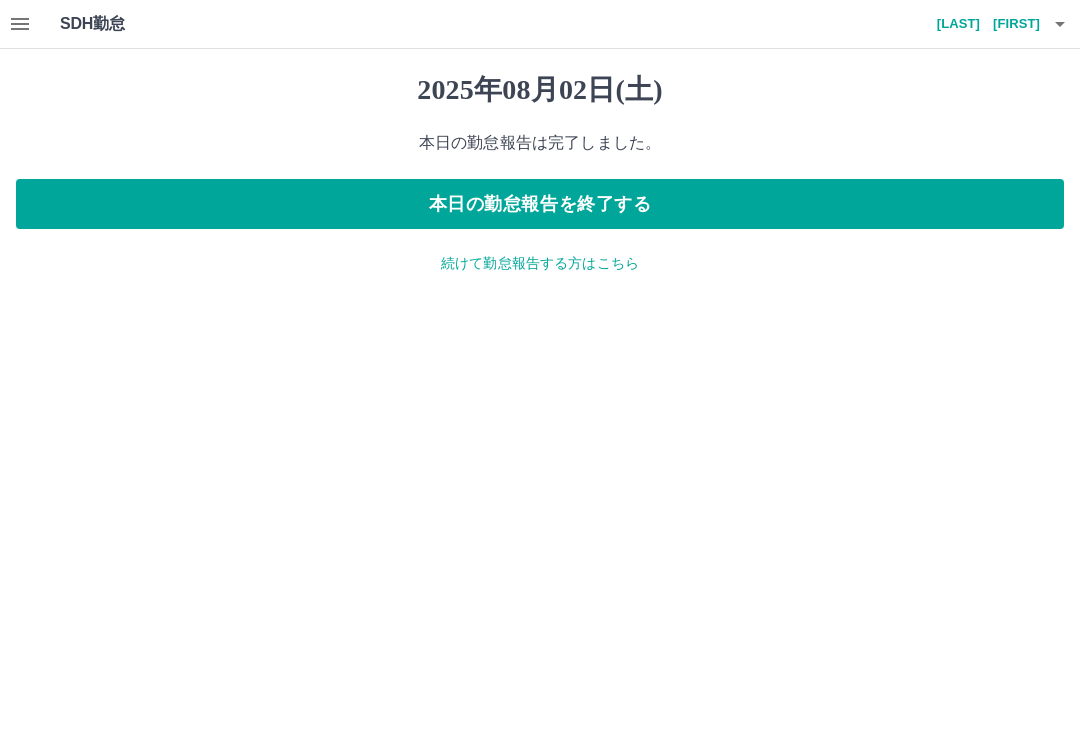 click on "本日の勤怠報告を終了する" at bounding box center [540, 204] 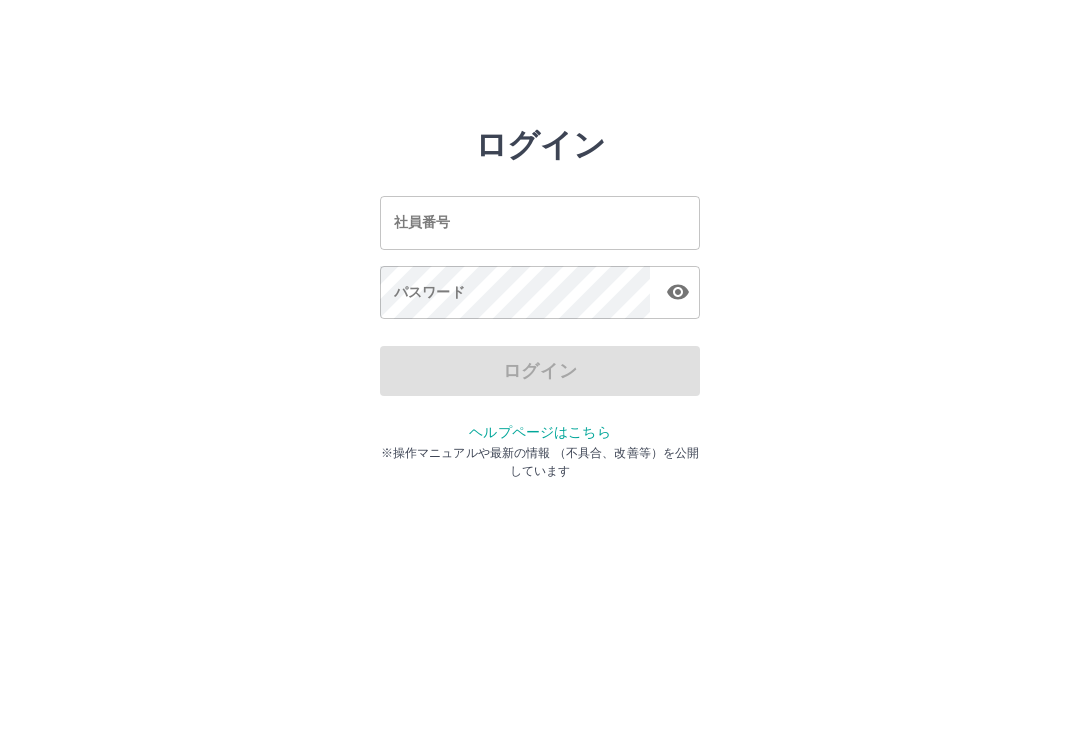 scroll, scrollTop: 0, scrollLeft: 0, axis: both 